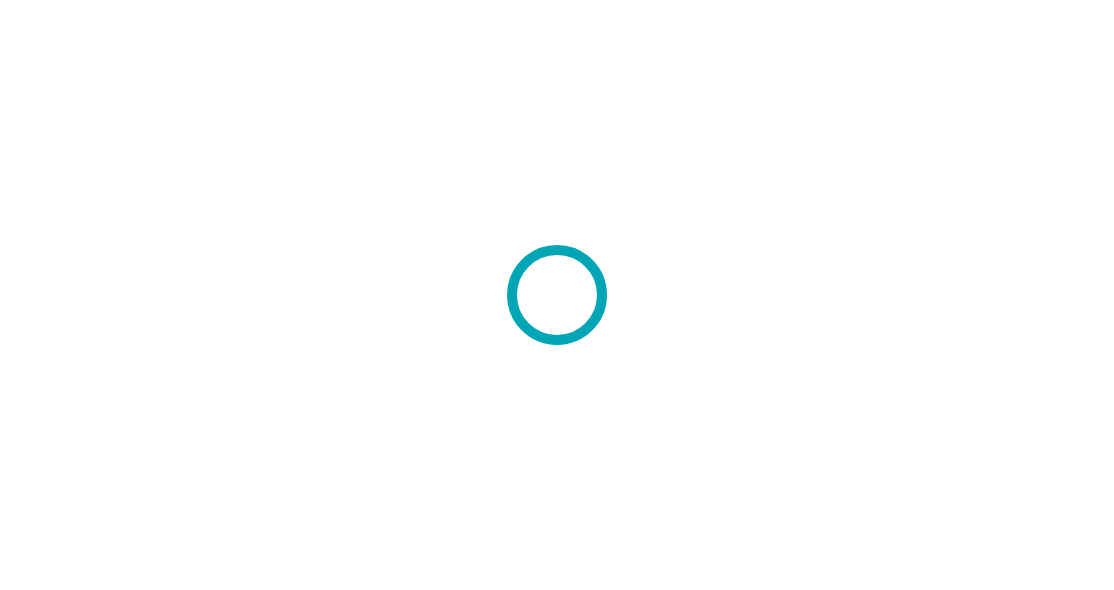scroll, scrollTop: 0, scrollLeft: 0, axis: both 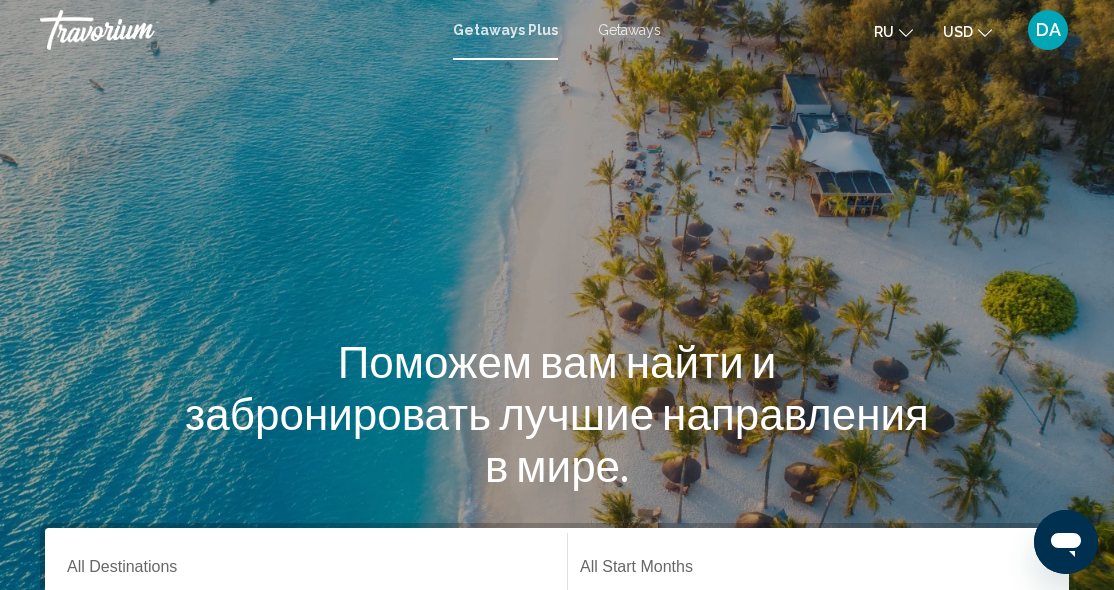 click on "Getaways" at bounding box center [629, 30] 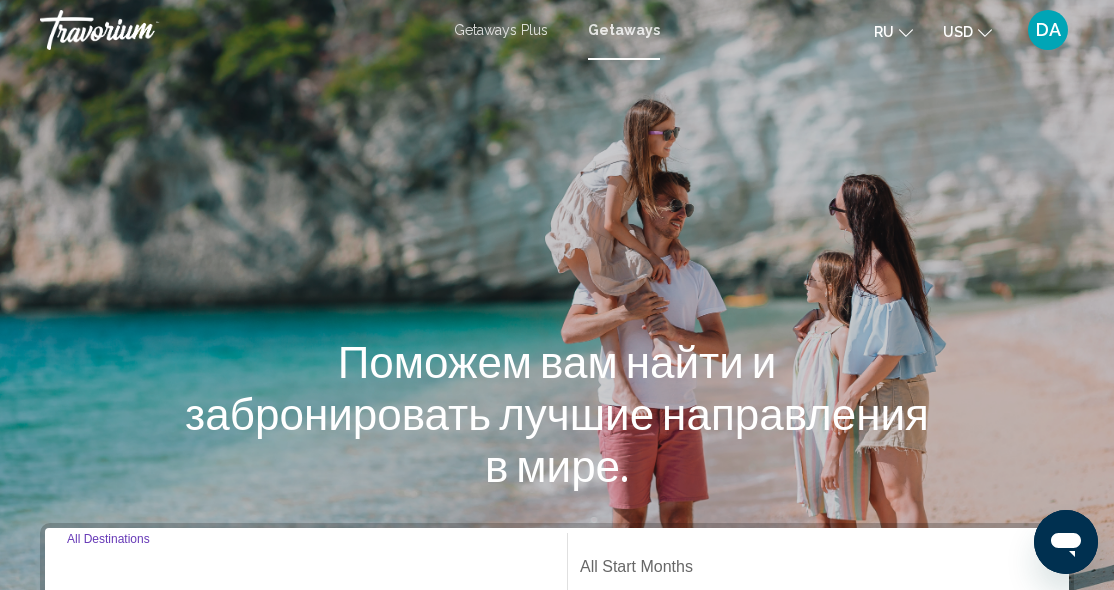 click on "Destination All Destinations" at bounding box center (306, 571) 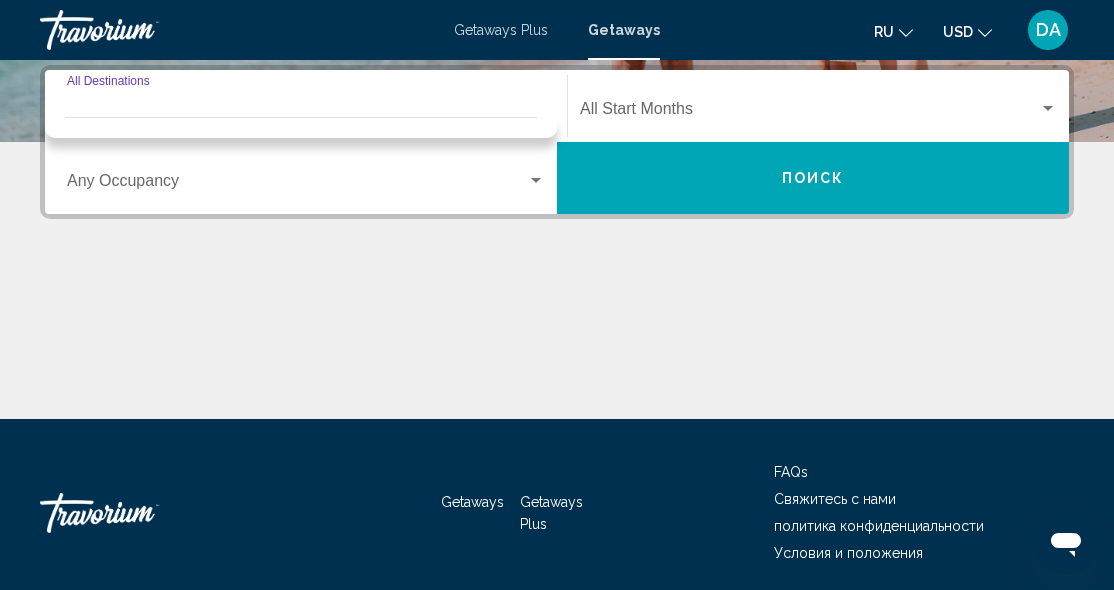 click at bounding box center [536, 180] 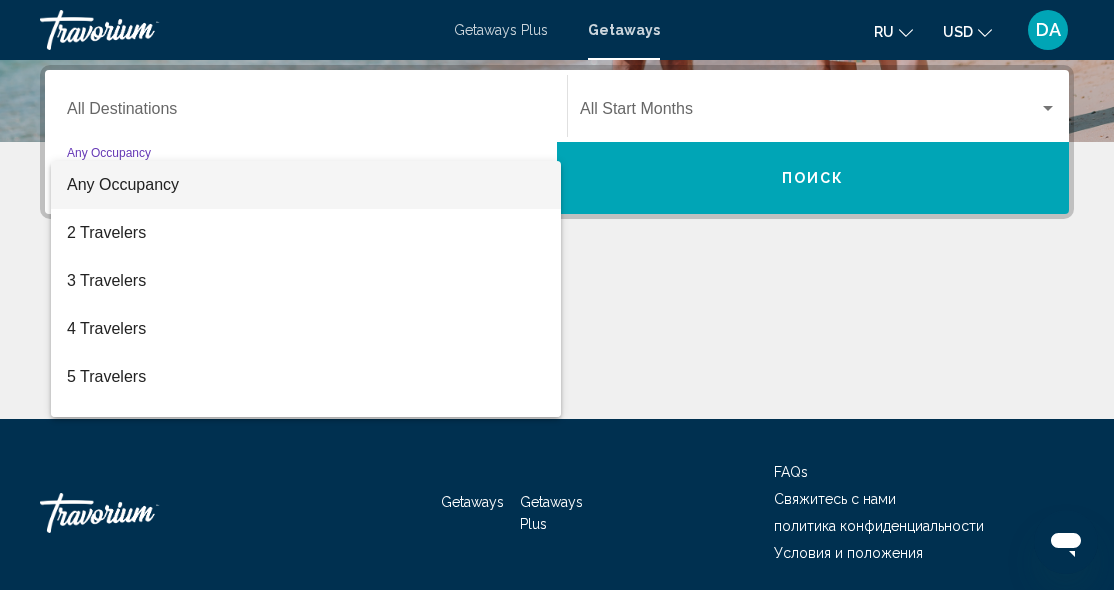 click at bounding box center (557, 295) 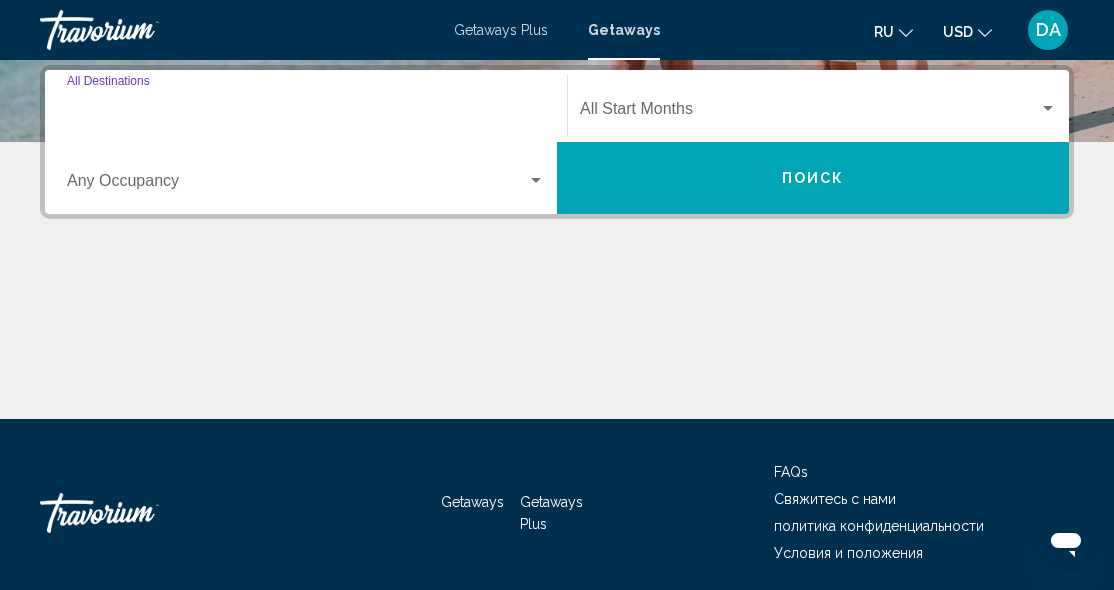 click on "Destination All Destinations" at bounding box center (306, 113) 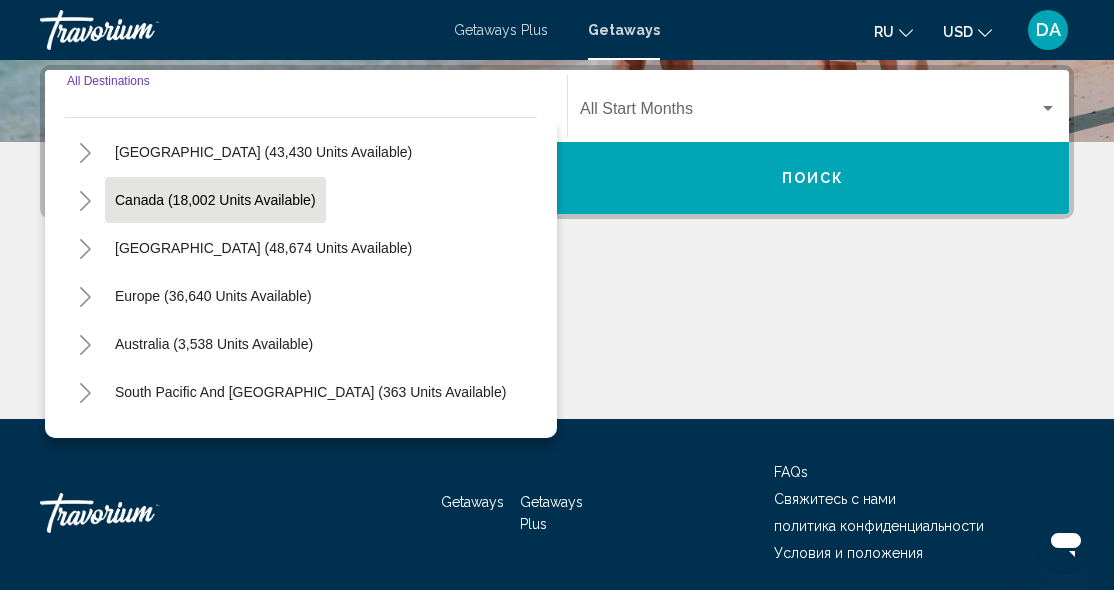 scroll, scrollTop: 108, scrollLeft: 0, axis: vertical 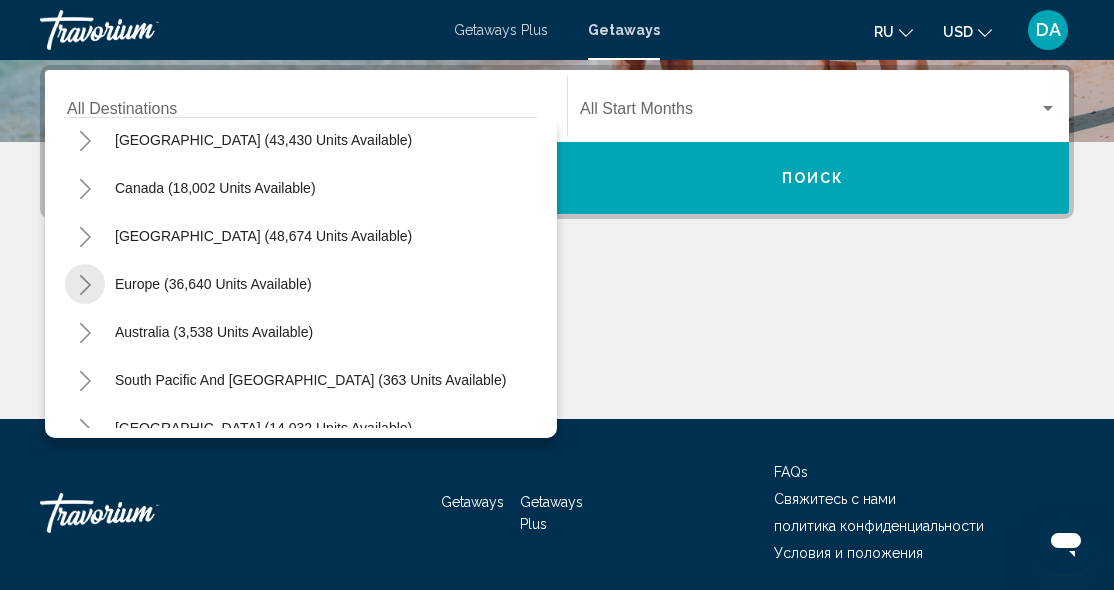 click 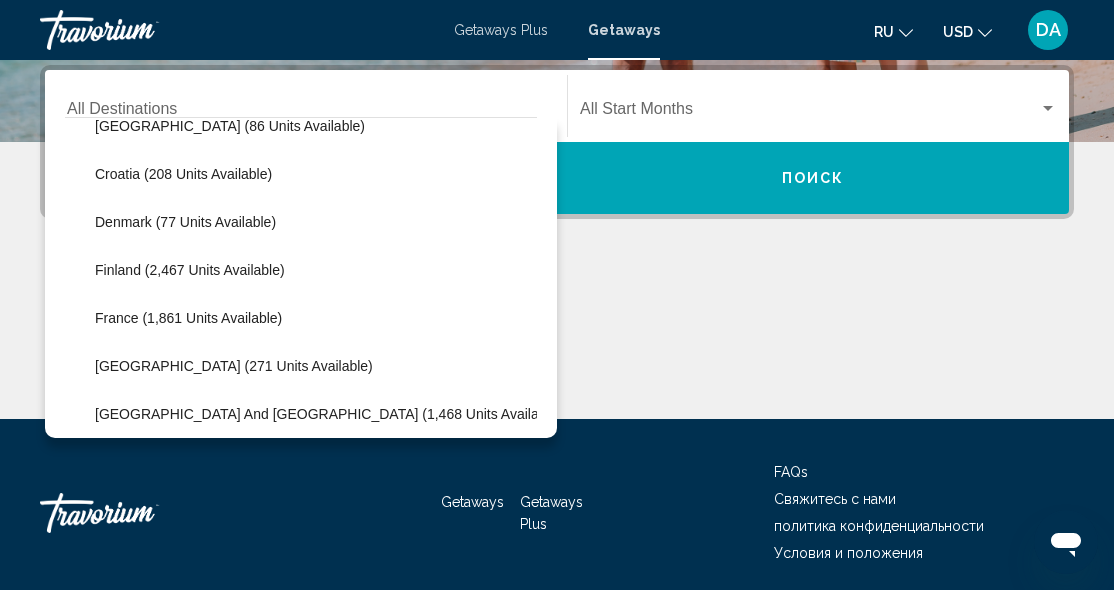scroll, scrollTop: 412, scrollLeft: 0, axis: vertical 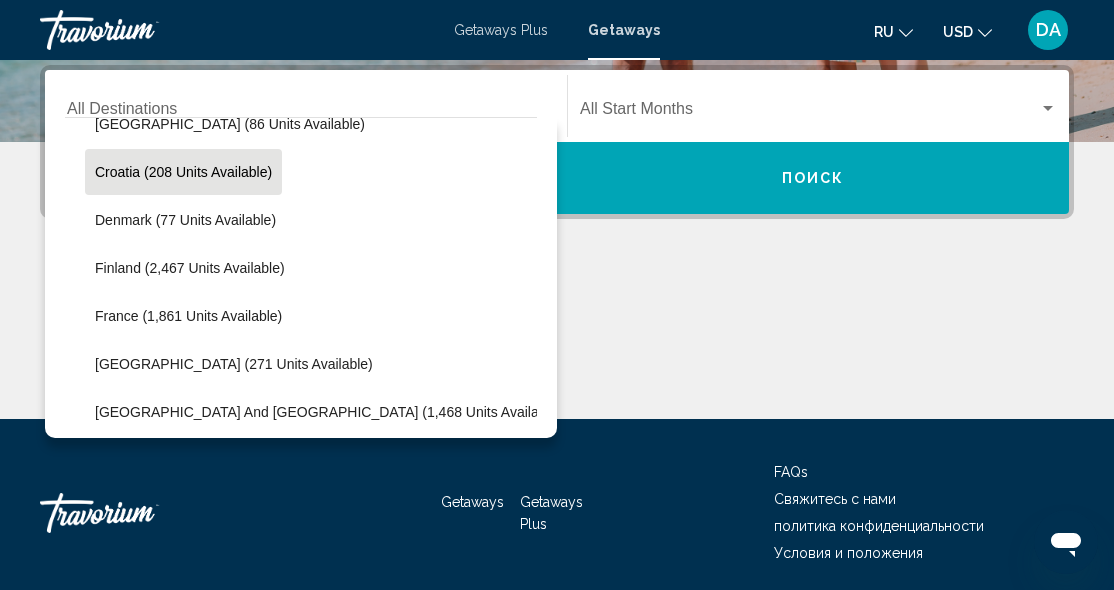 click on "Croatia (208 units available)" 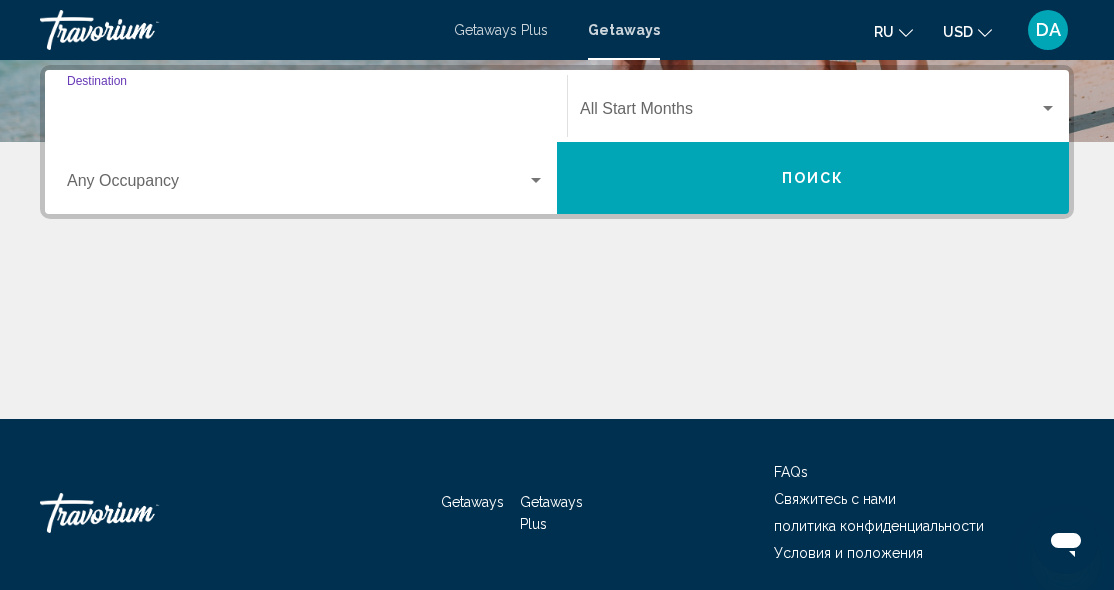 type on "**********" 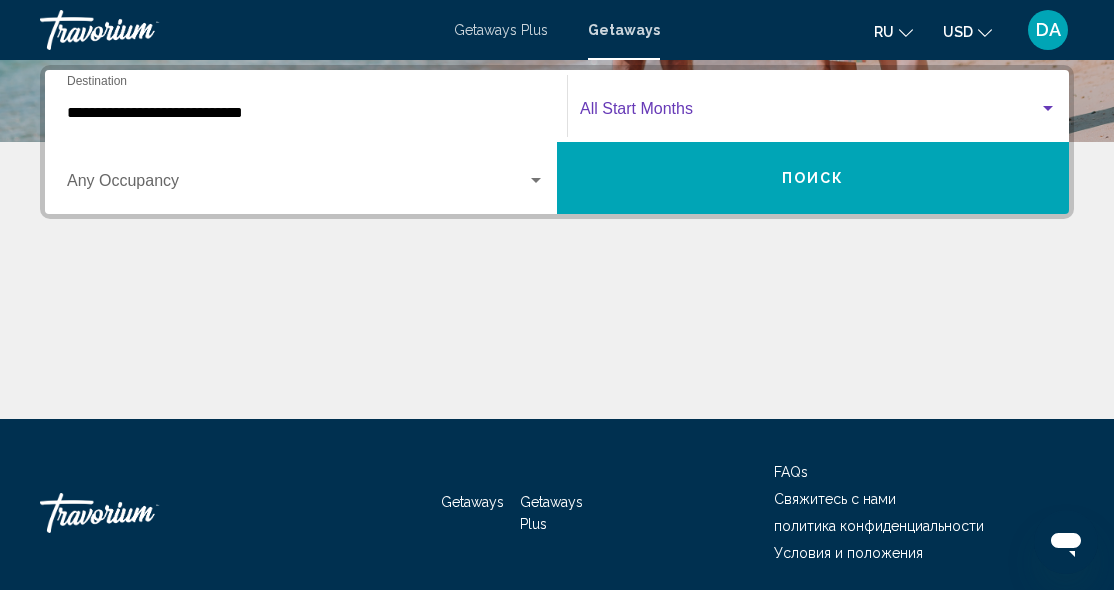 click at bounding box center [1048, 108] 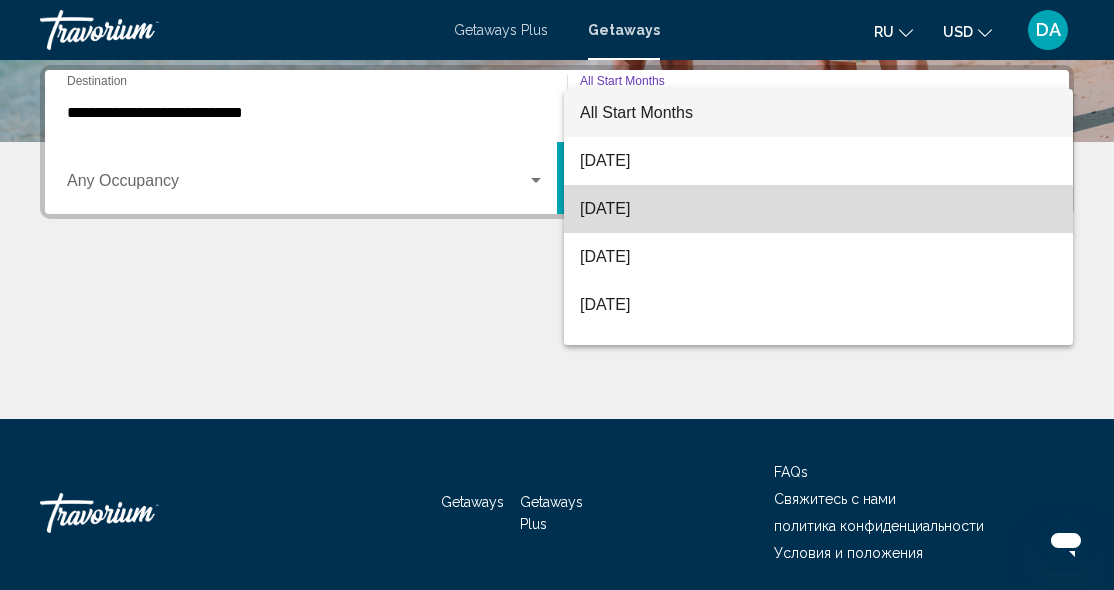 click on "[DATE]" at bounding box center [818, 209] 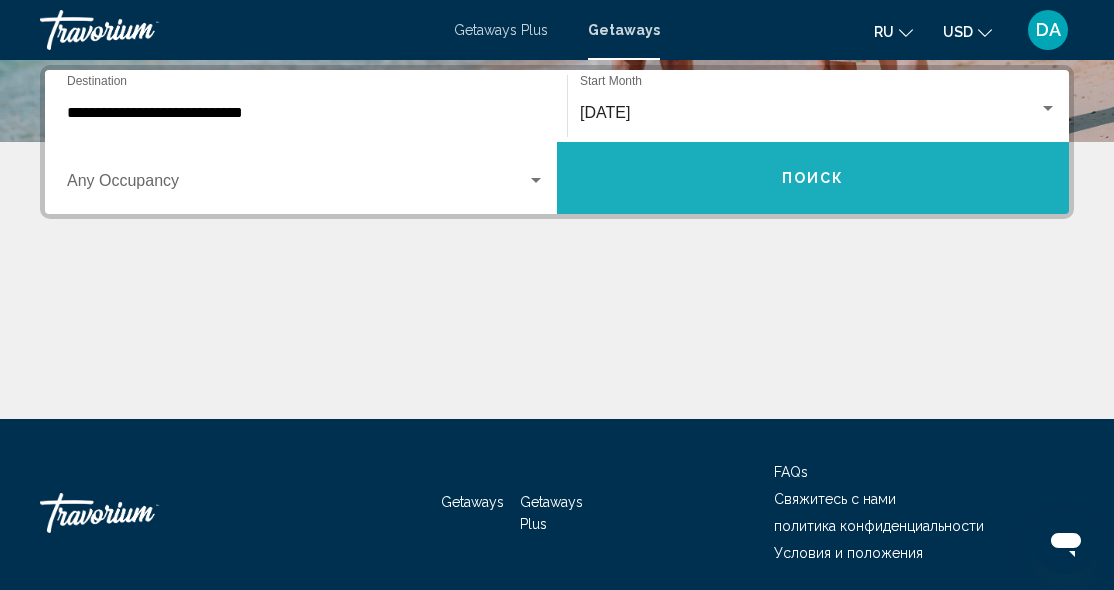 click on "Поиск" at bounding box center [813, 178] 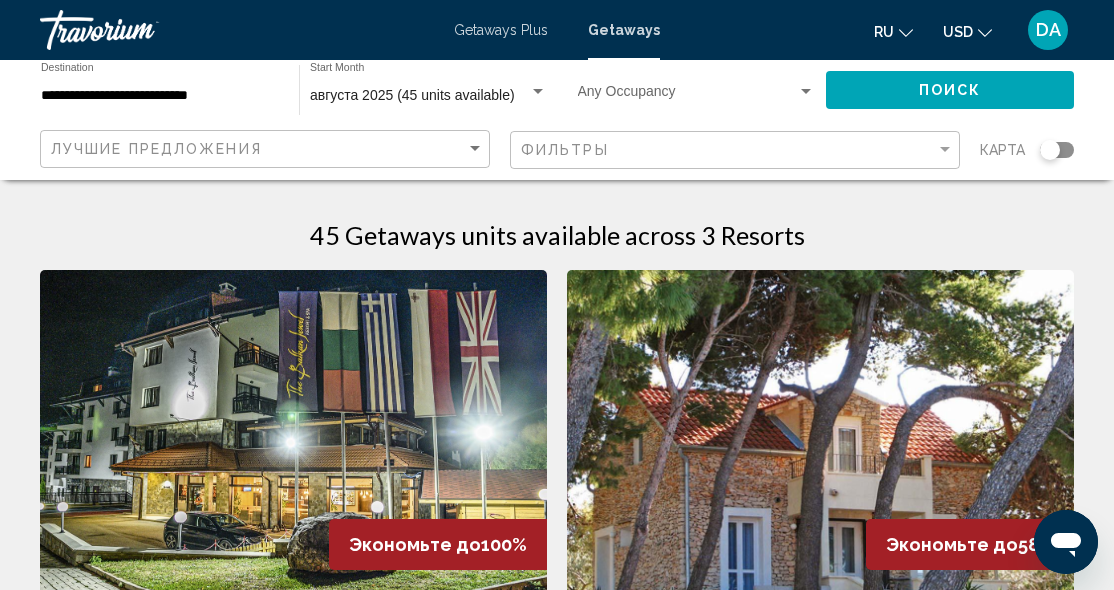 scroll, scrollTop: 0, scrollLeft: 0, axis: both 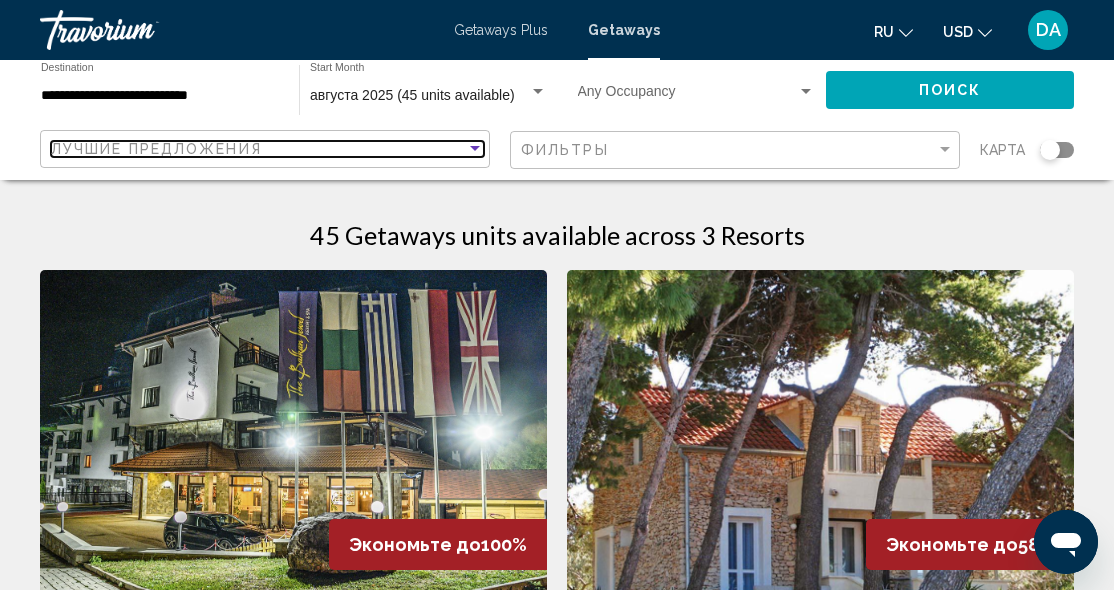 click at bounding box center [475, 148] 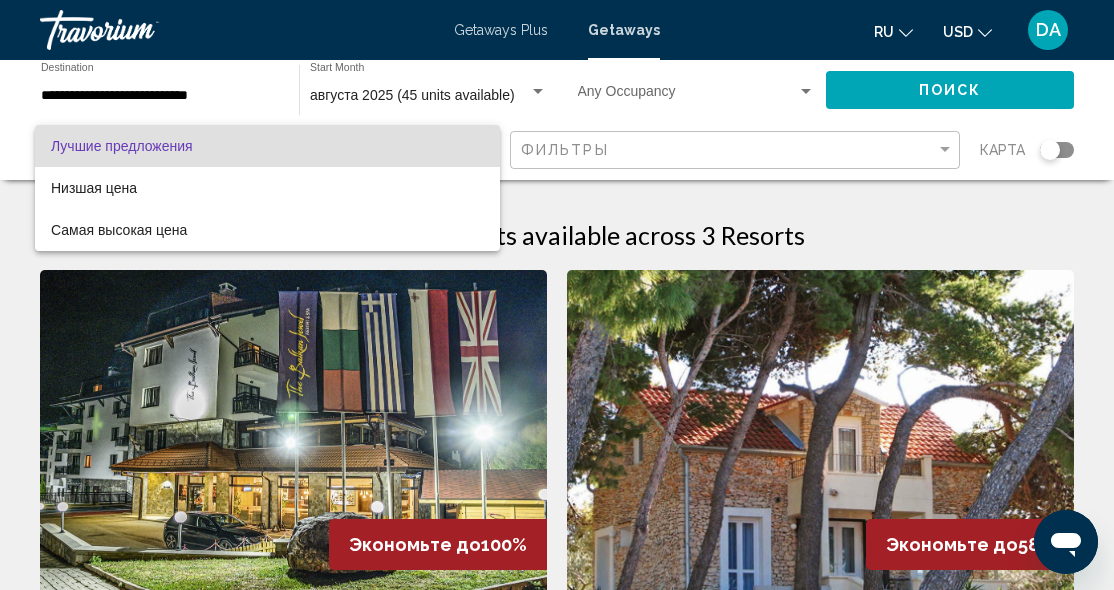 click at bounding box center (557, 295) 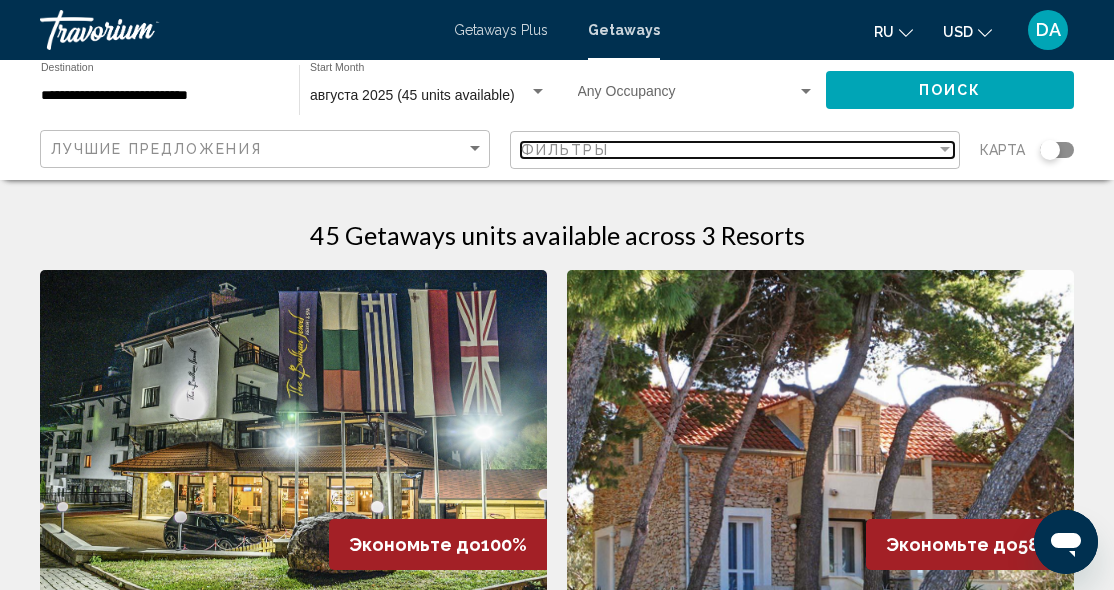 click at bounding box center [945, 149] 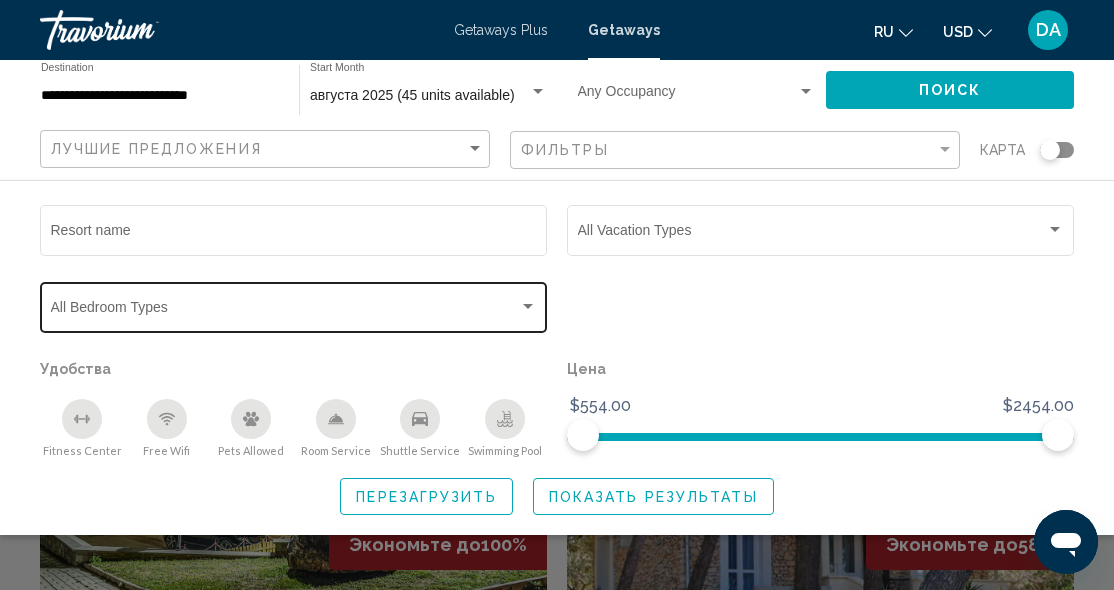 click at bounding box center (528, 306) 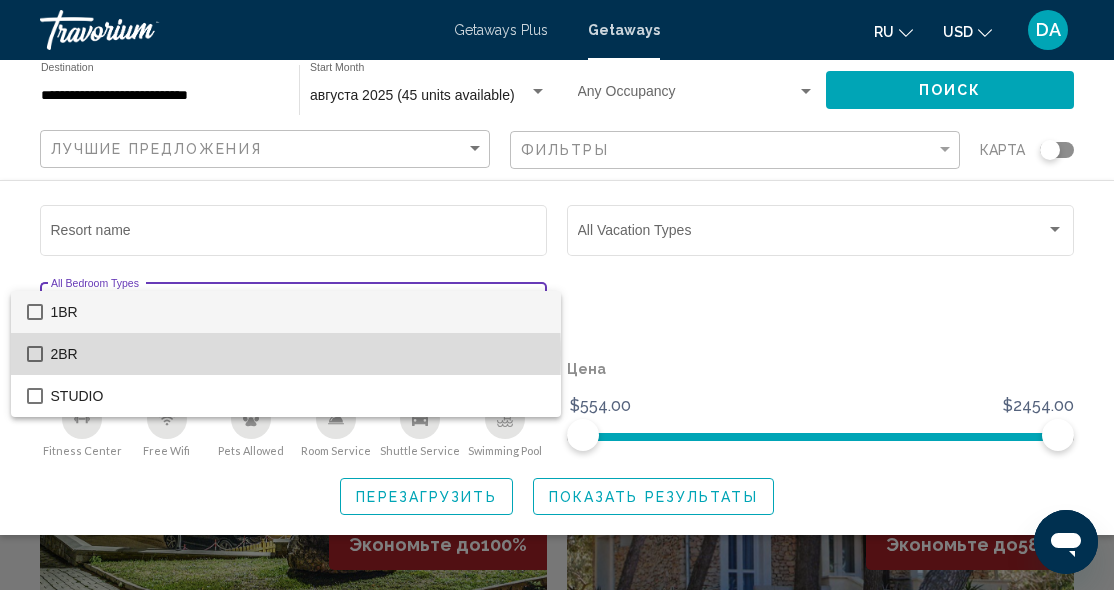 click at bounding box center [35, 354] 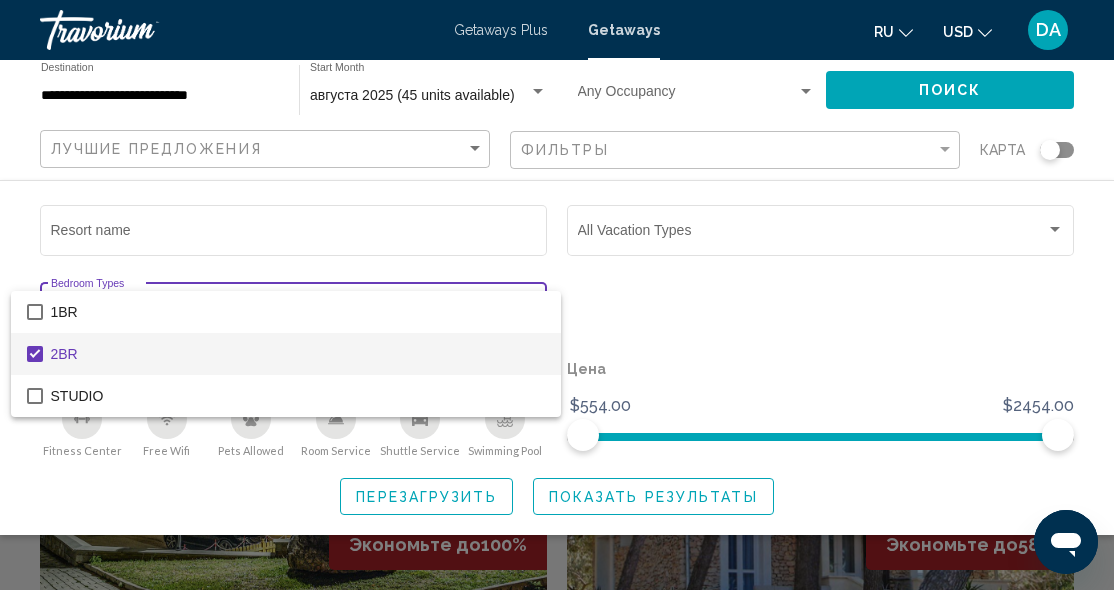 click at bounding box center [557, 295] 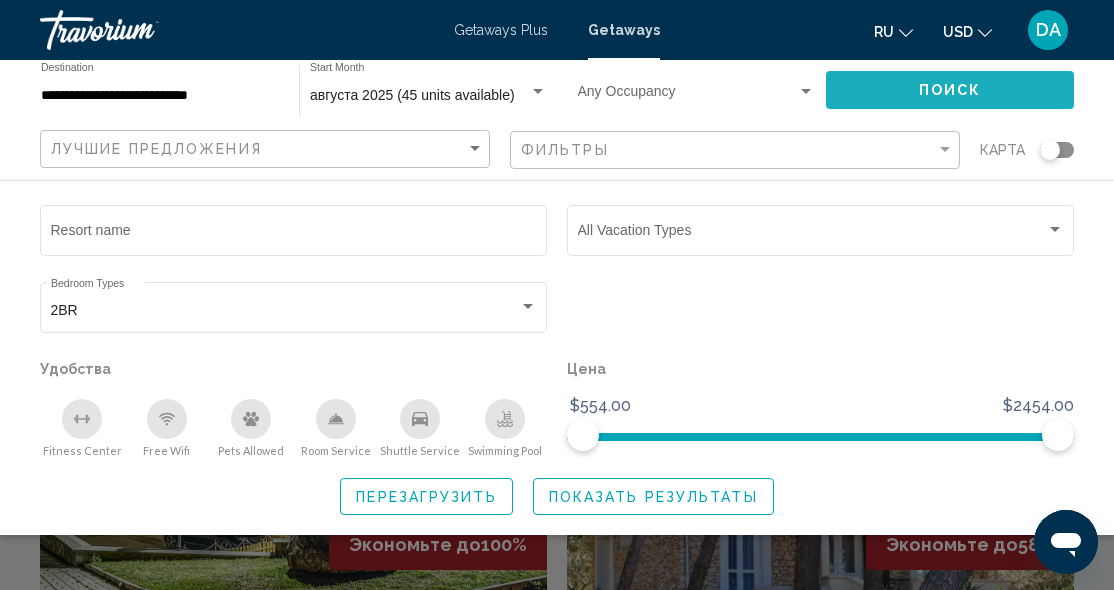 click on "Поиск" 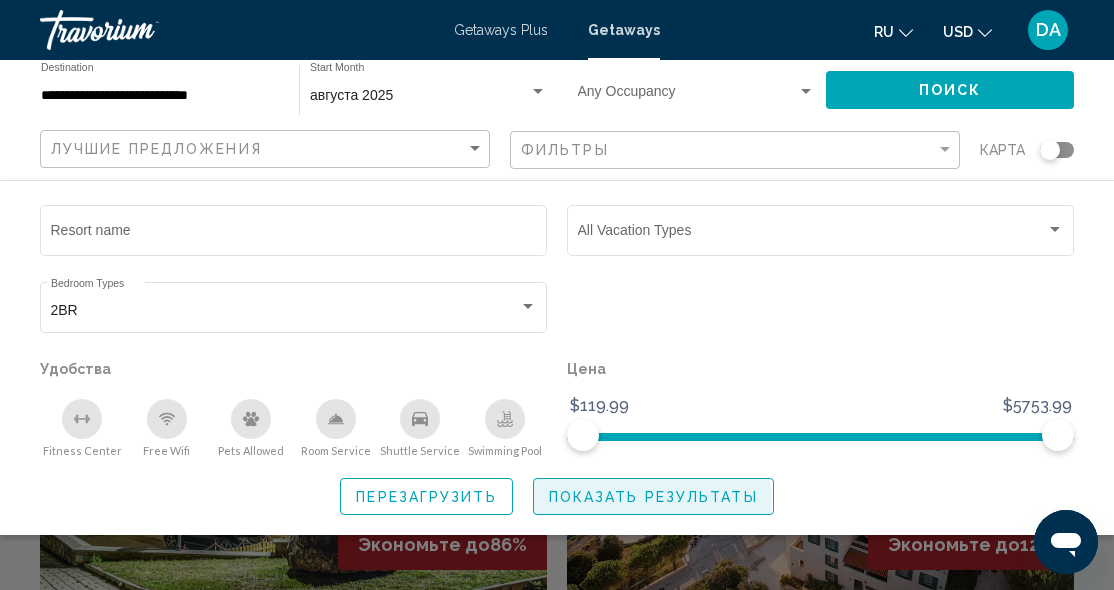 click on "Показать результаты" 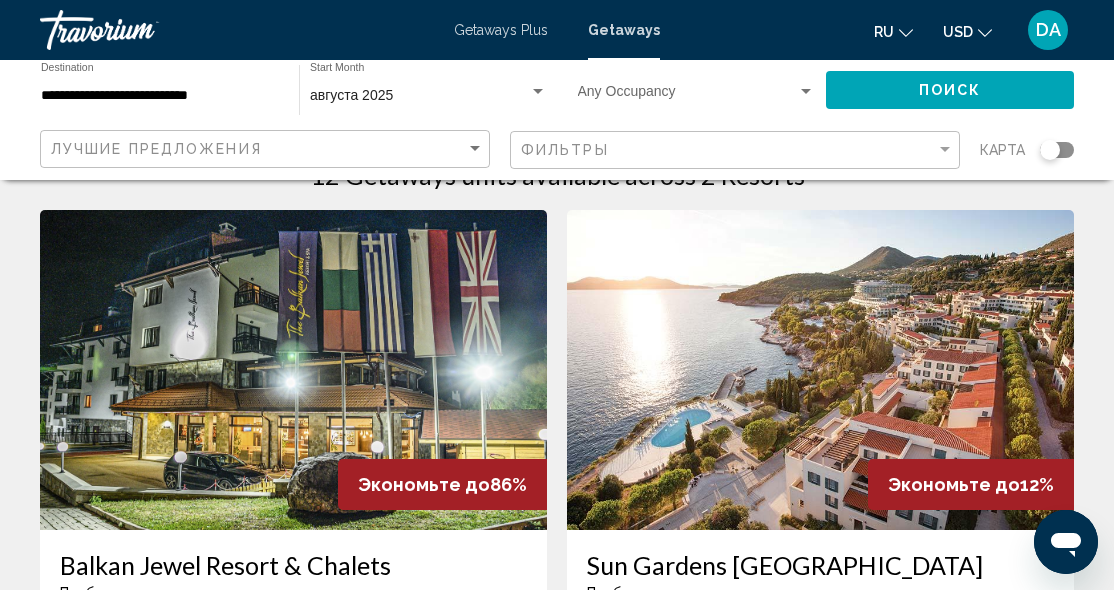 scroll, scrollTop: 108, scrollLeft: 0, axis: vertical 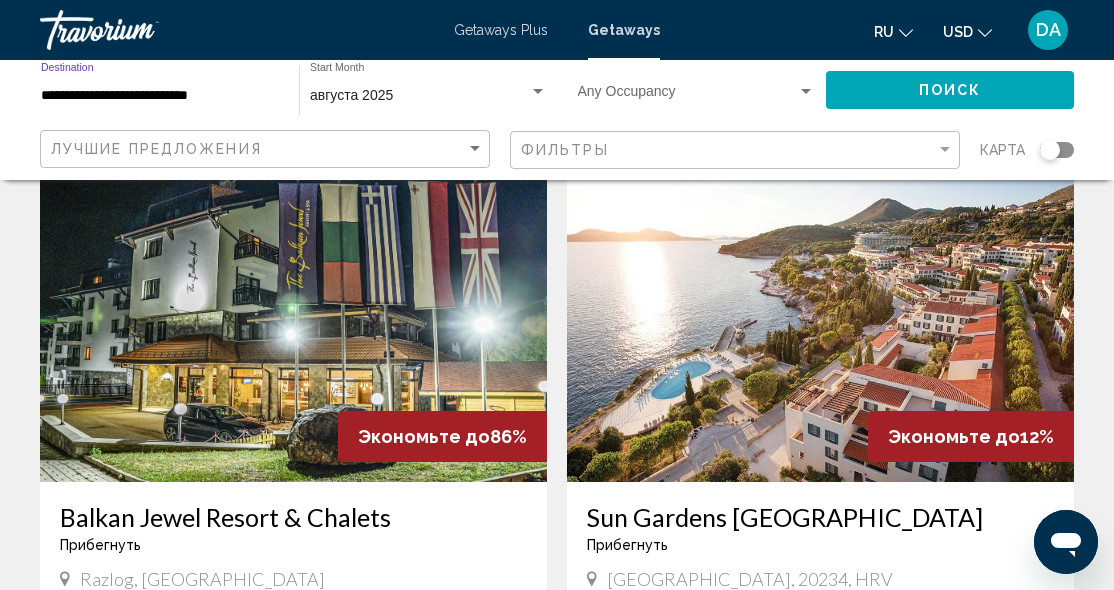 click on "**********" at bounding box center [160, 96] 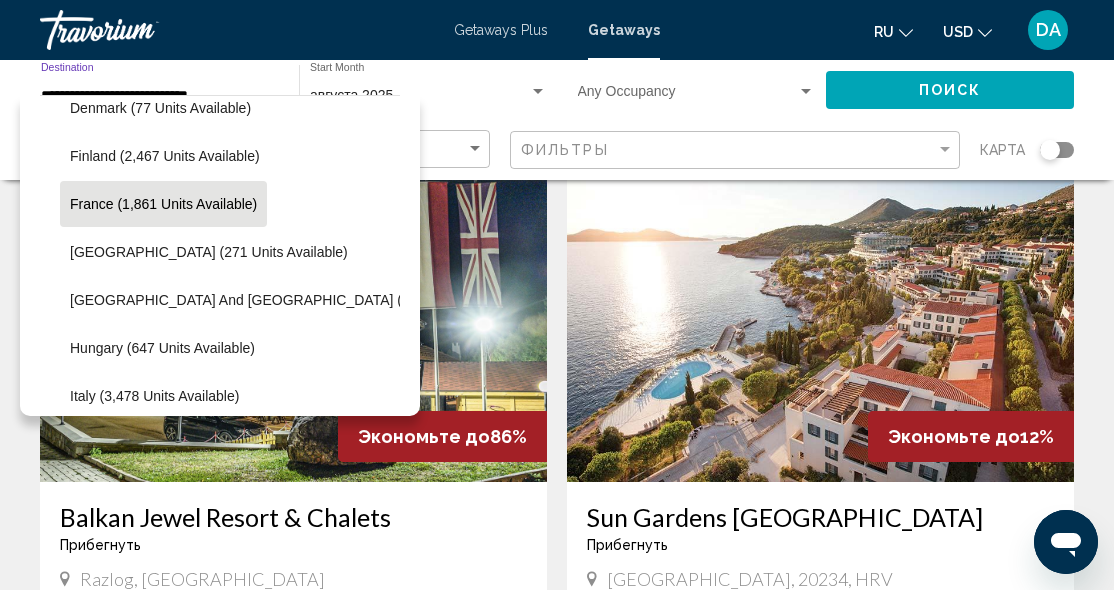 scroll, scrollTop: 507, scrollLeft: 0, axis: vertical 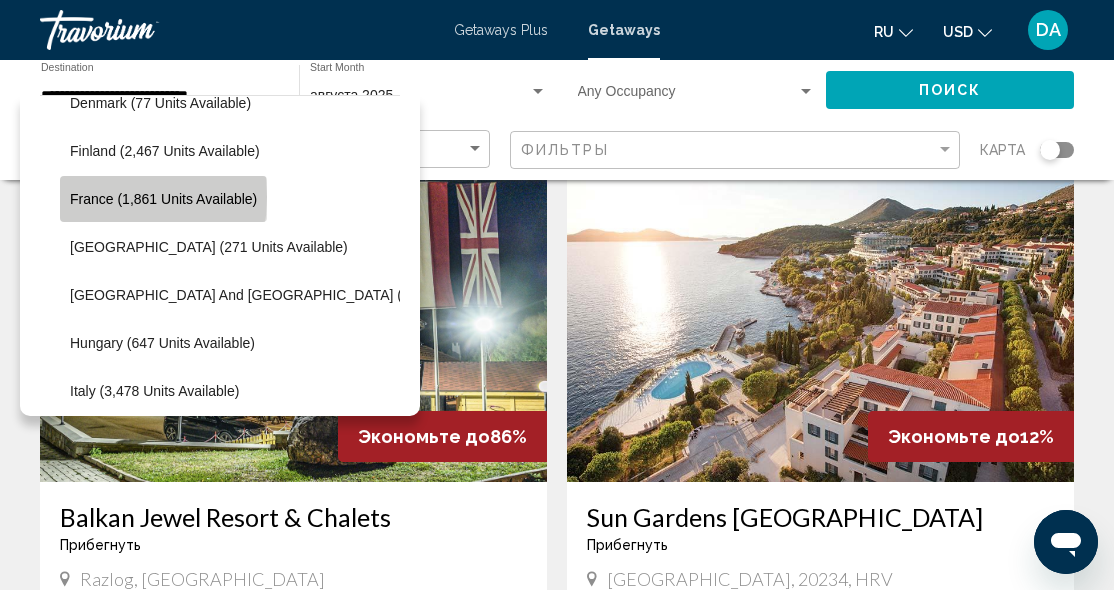 click on "France (1,861 units available)" 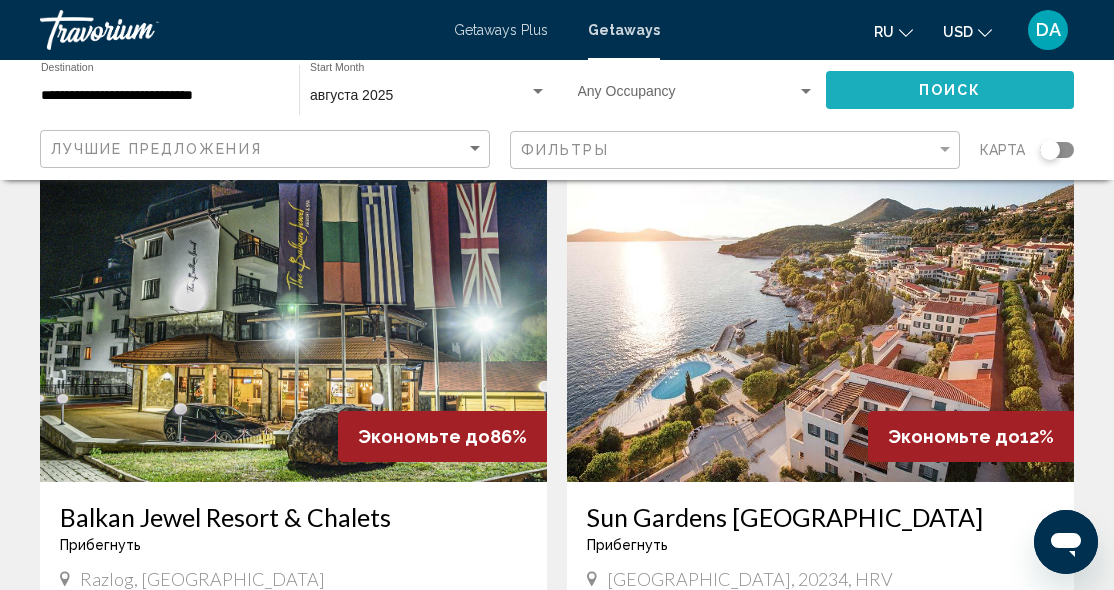 click on "Поиск" 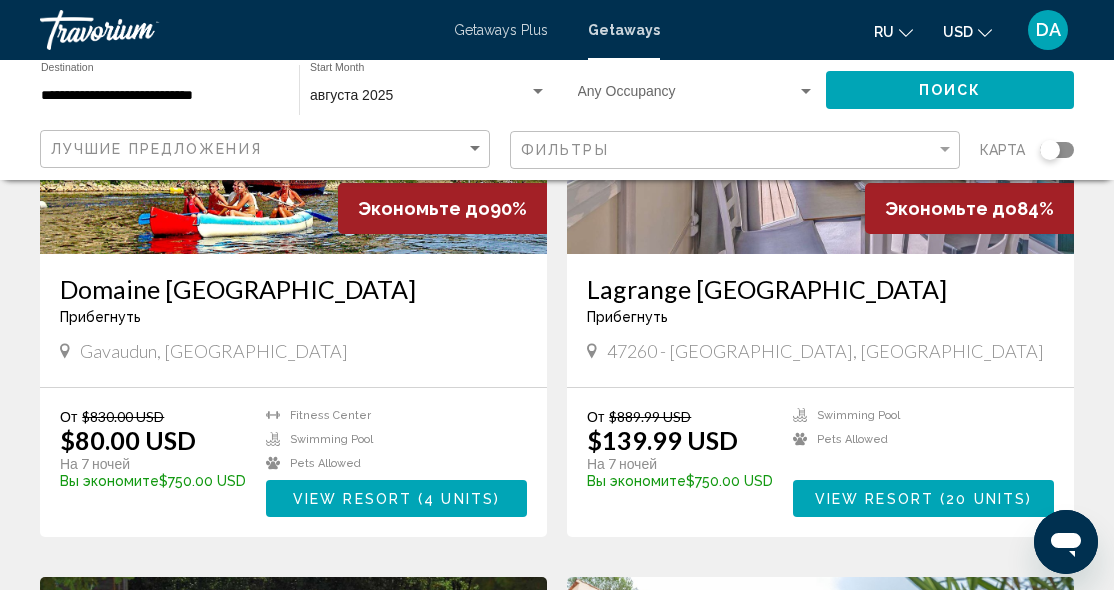 scroll, scrollTop: 338, scrollLeft: 0, axis: vertical 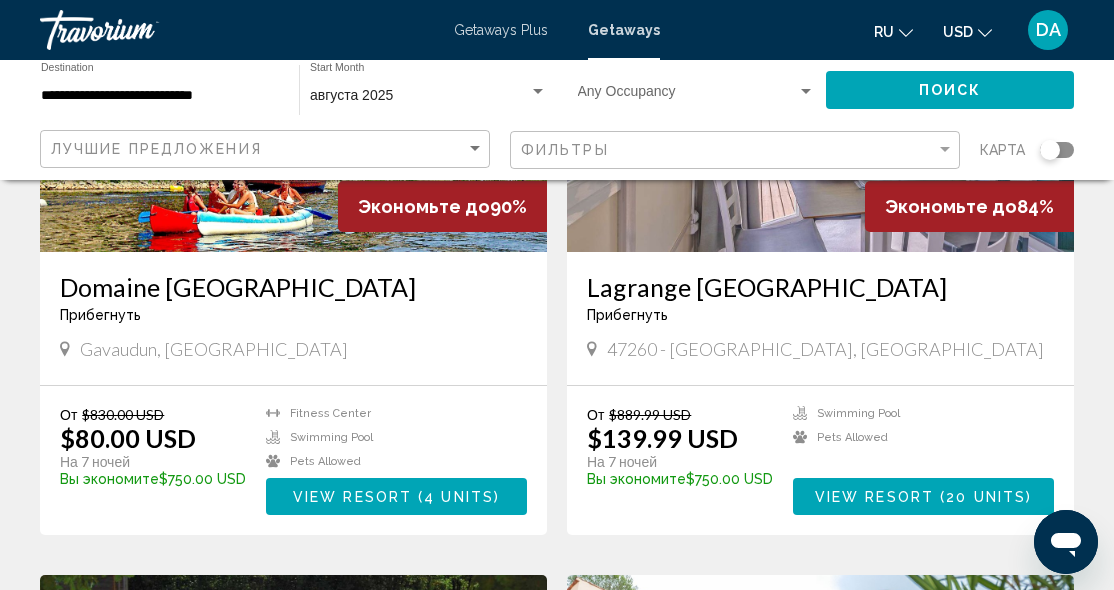 click on "View Resort" at bounding box center [874, 497] 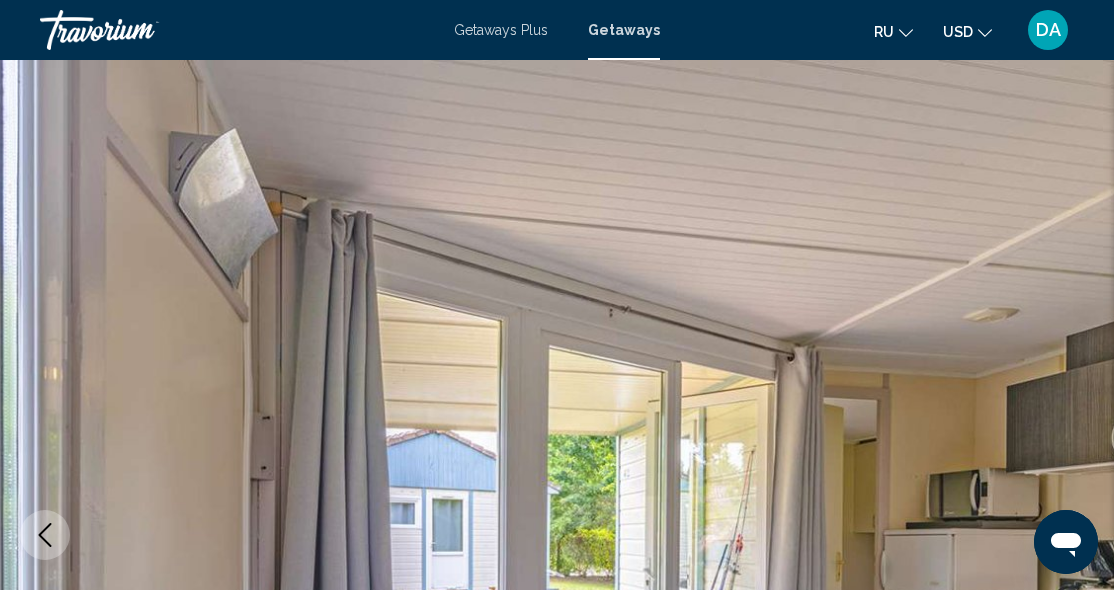 scroll, scrollTop: 0, scrollLeft: 0, axis: both 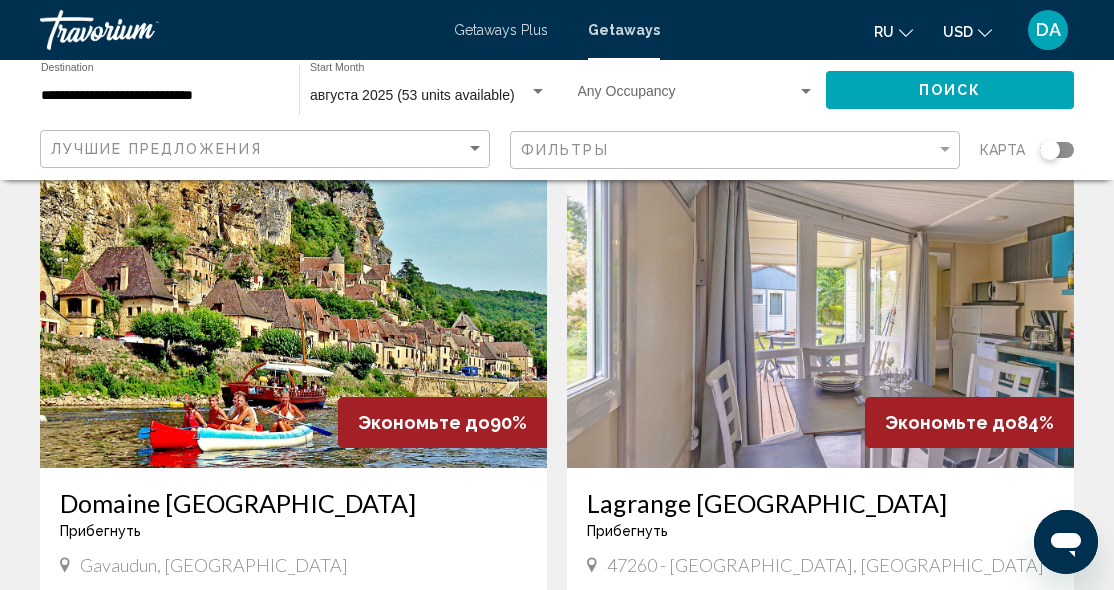 click at bounding box center (293, 308) 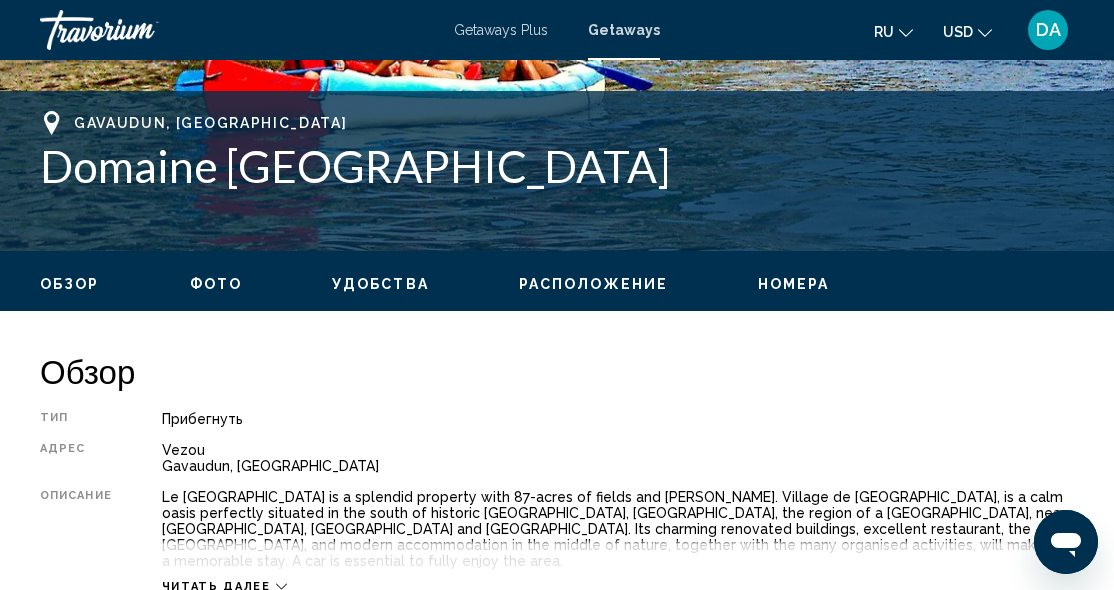 scroll, scrollTop: 760, scrollLeft: 0, axis: vertical 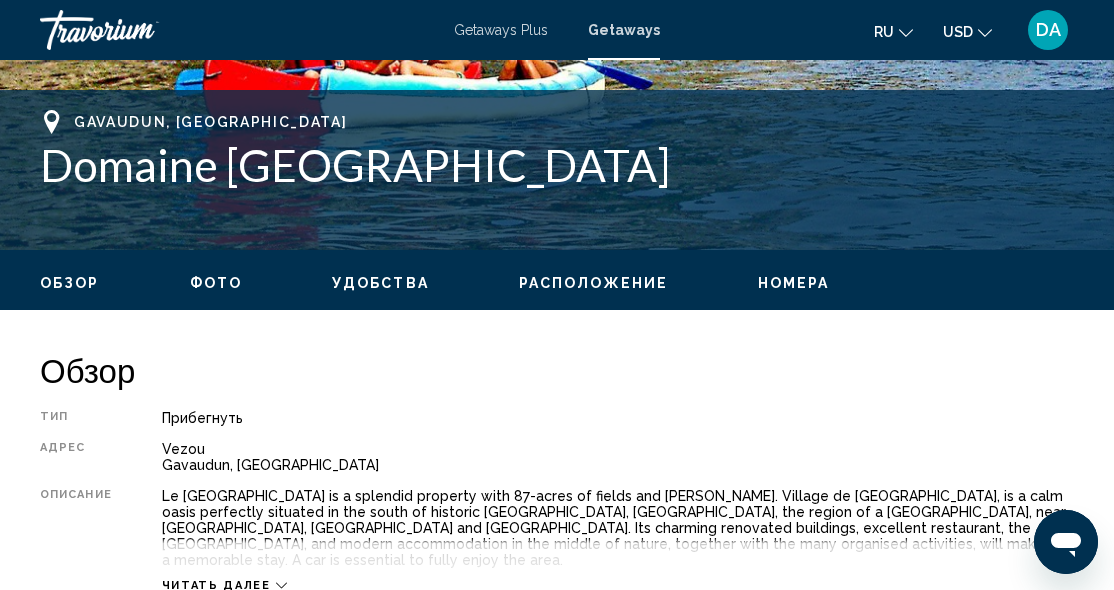 click on "Фото" at bounding box center (216, 283) 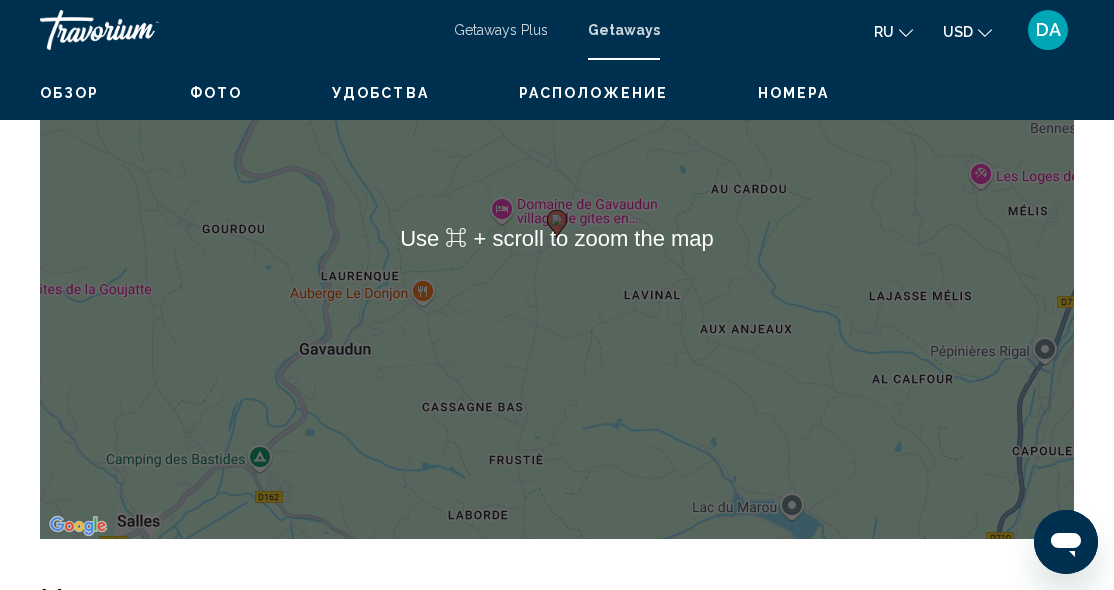 scroll, scrollTop: 3282, scrollLeft: 0, axis: vertical 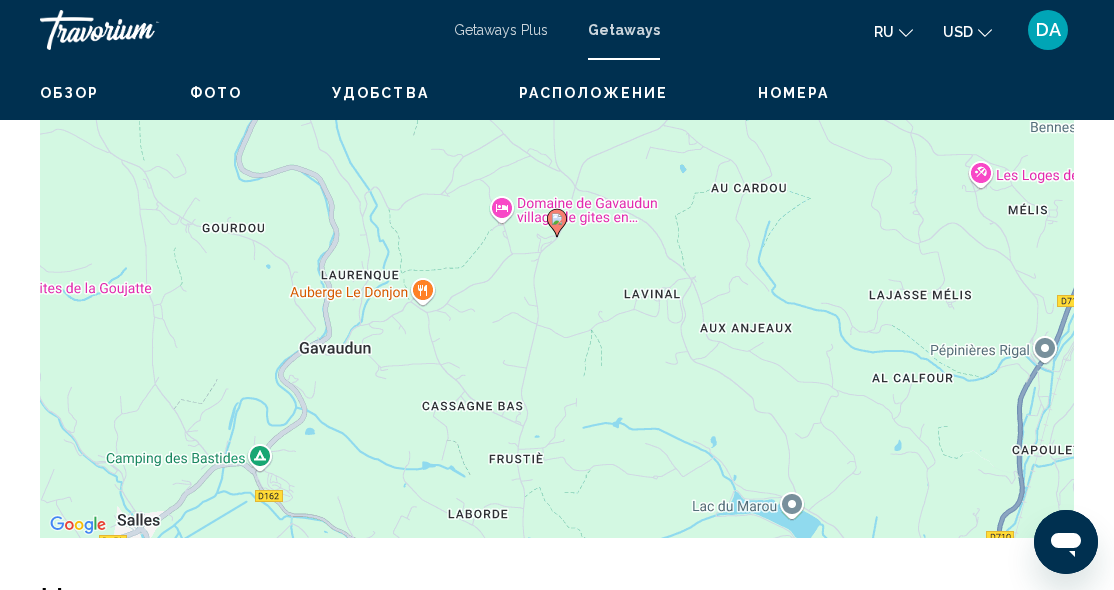 click on "To navigate, press the arrow keys. To activate drag with keyboard, press Alt + Enter. Once in keyboard drag state, use the arrow keys to move the marker. To complete the drag, press the Enter key. To cancel, press Escape." at bounding box center (557, 238) 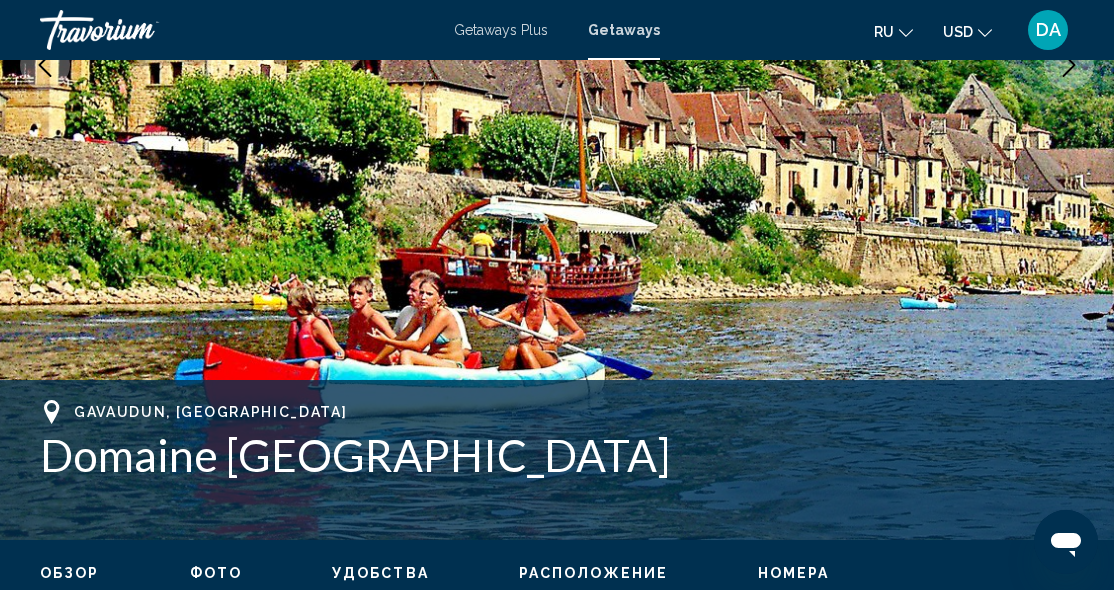 scroll, scrollTop: 461, scrollLeft: 0, axis: vertical 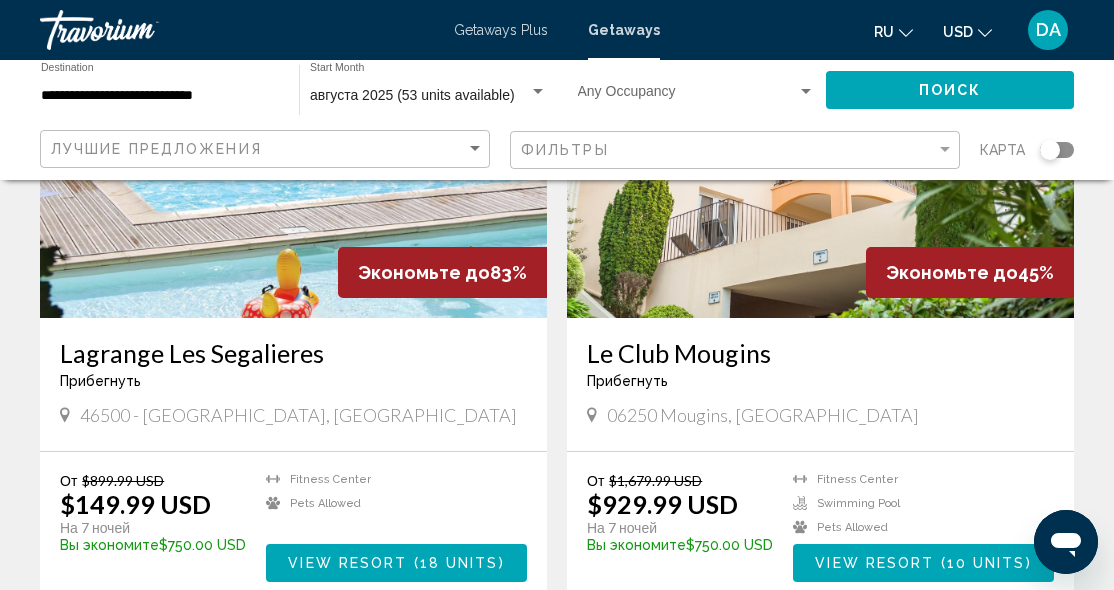 click on "Экономьте до" at bounding box center [424, 272] 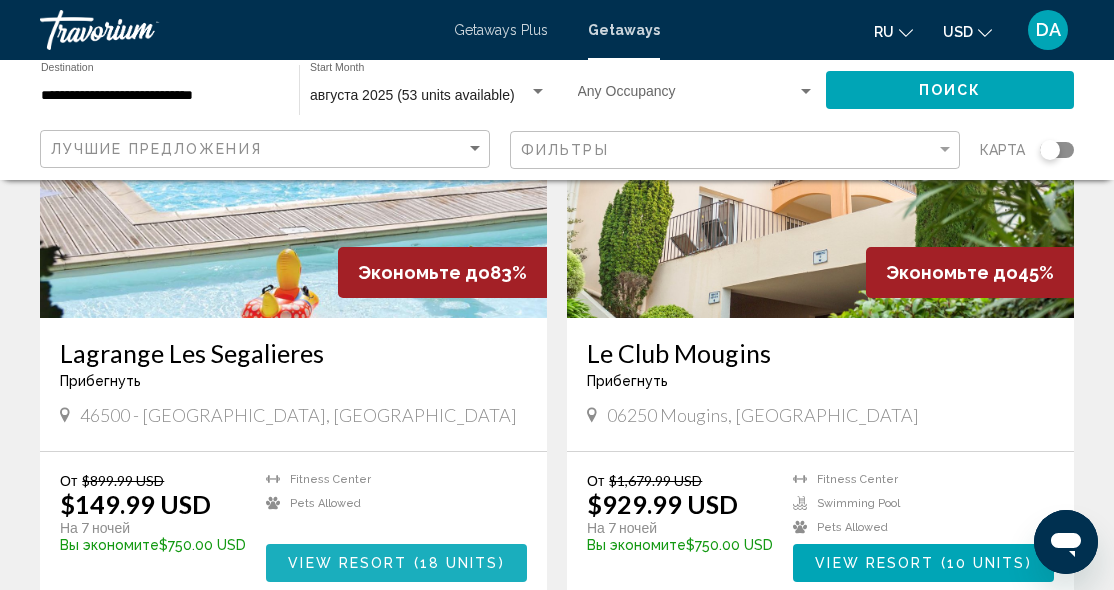 click on "View Resort" at bounding box center [347, 564] 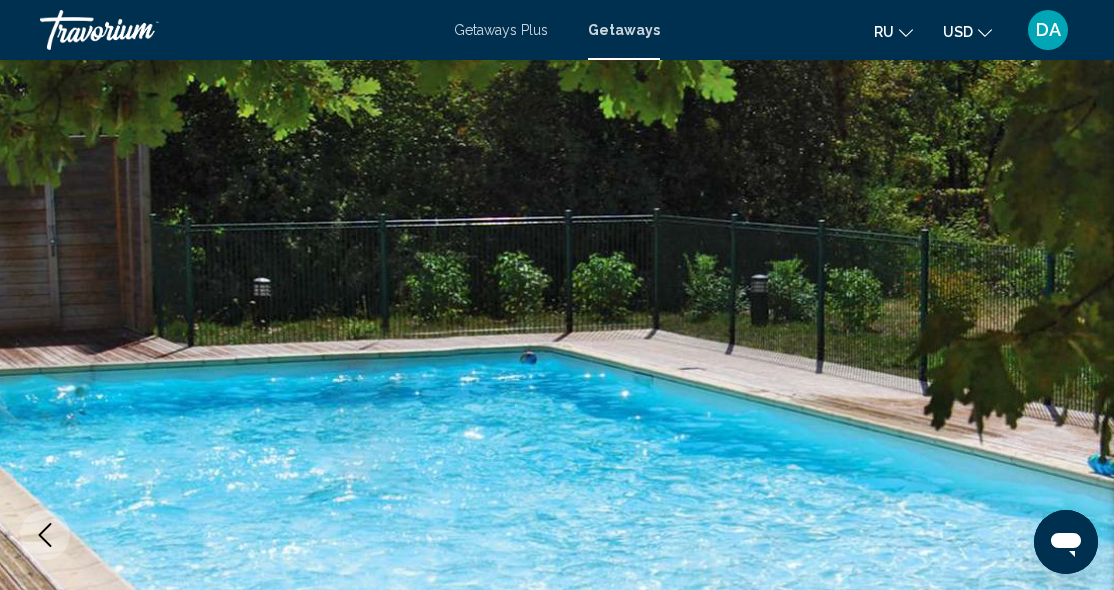 scroll, scrollTop: 0, scrollLeft: 0, axis: both 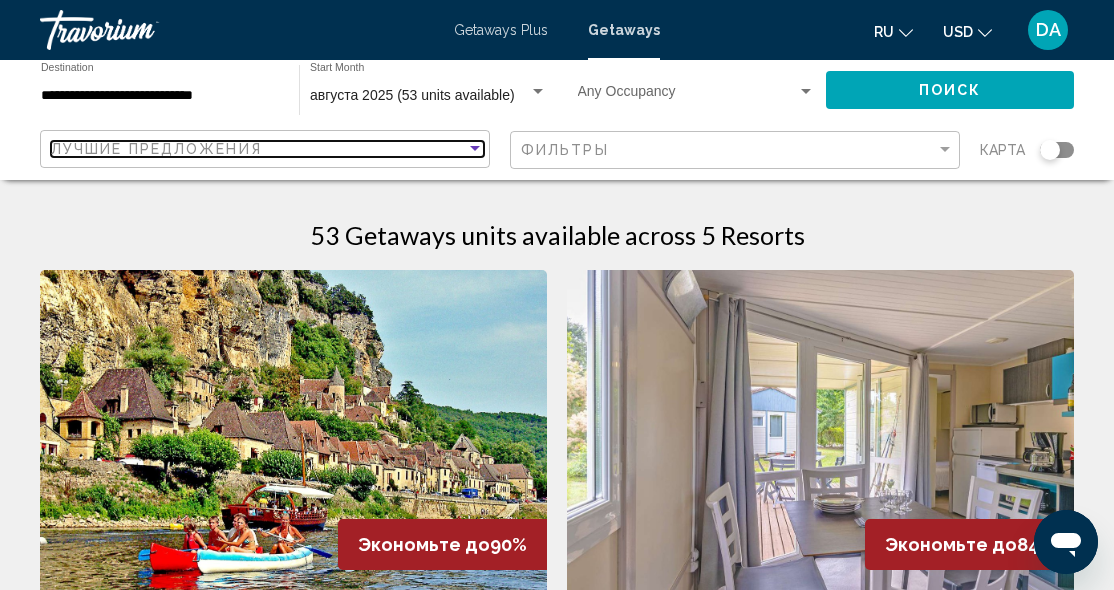 click at bounding box center [475, 148] 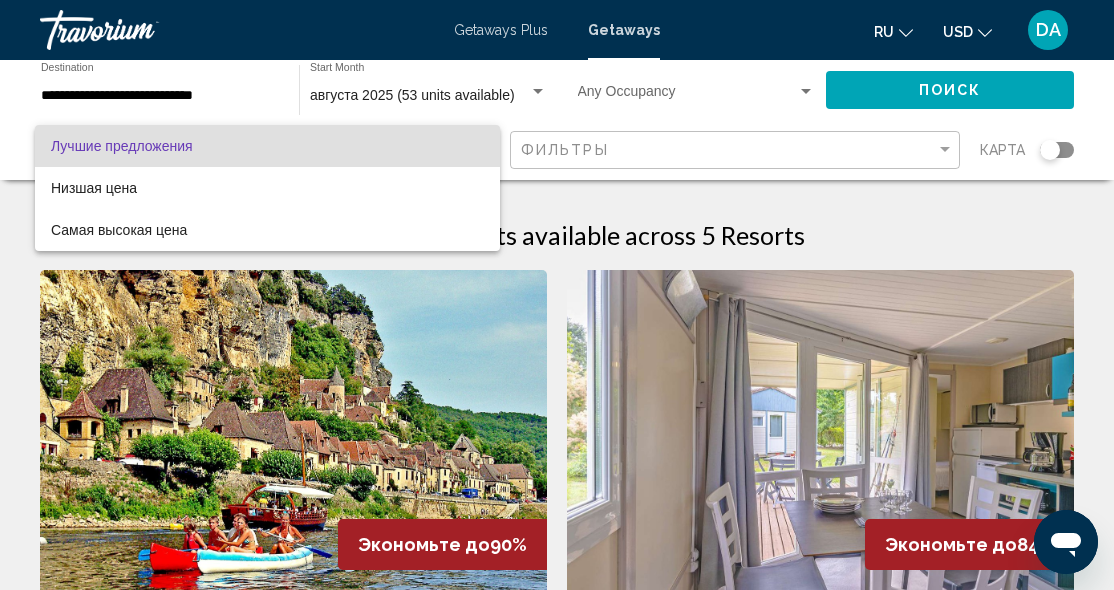 click at bounding box center (557, 295) 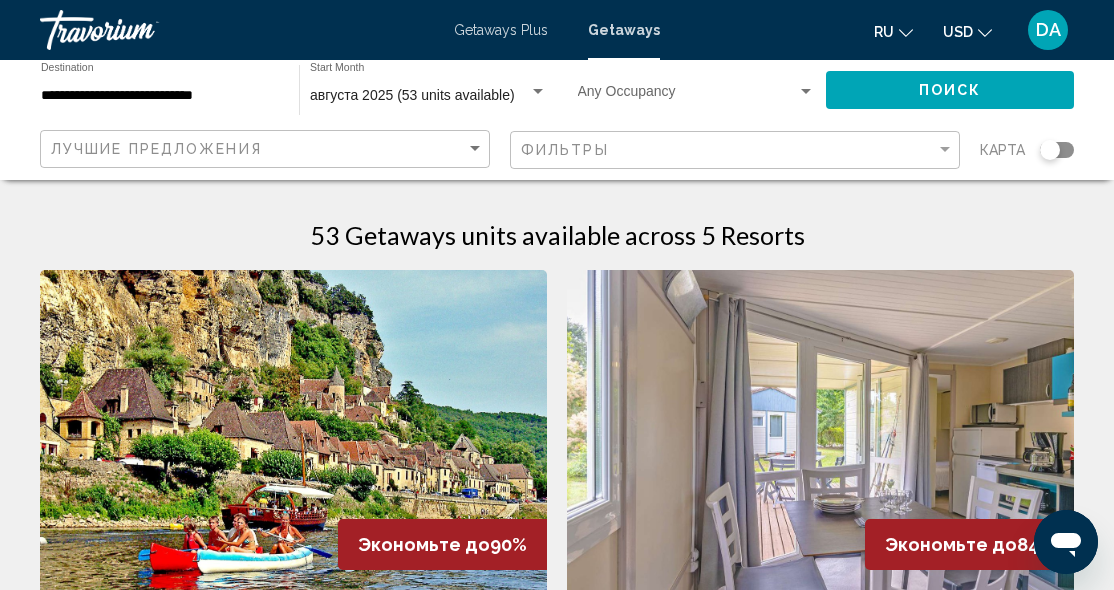 scroll, scrollTop: 0, scrollLeft: 0, axis: both 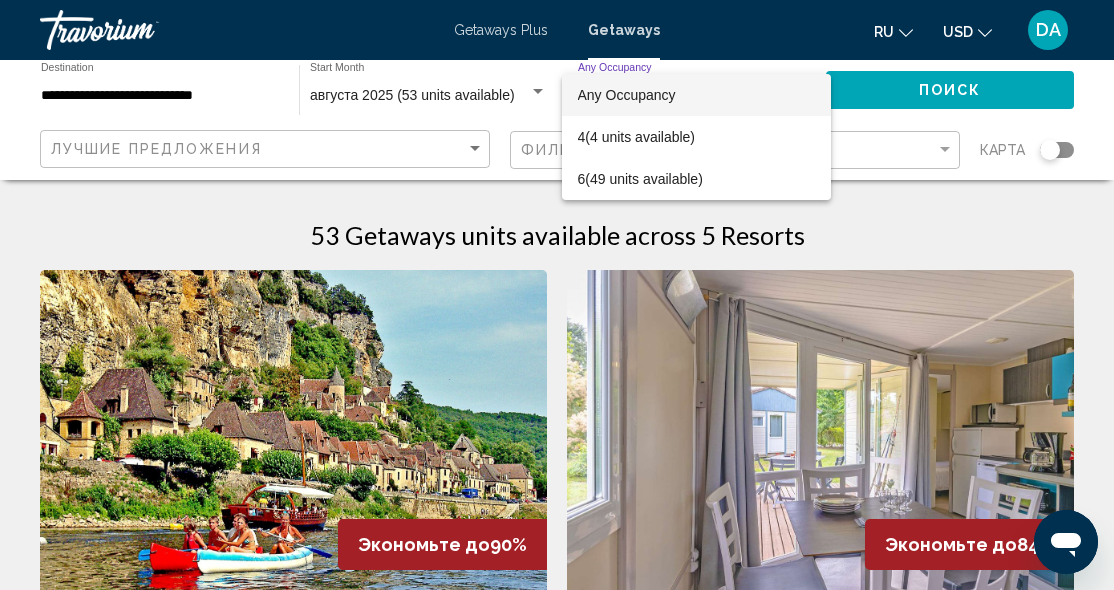 click at bounding box center [557, 295] 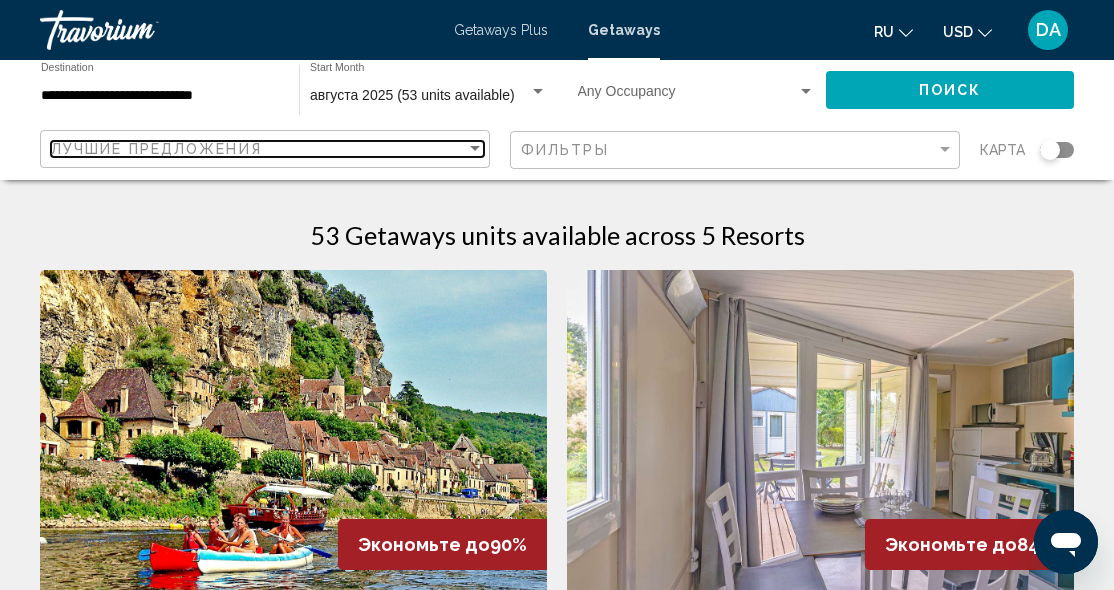 click at bounding box center (475, 148) 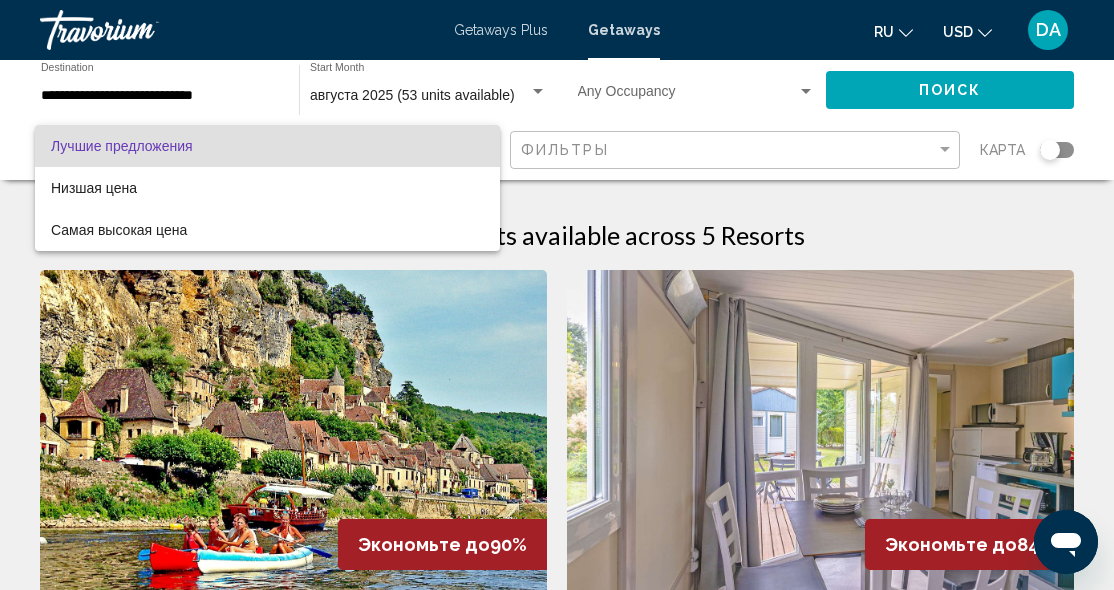 click at bounding box center (557, 295) 